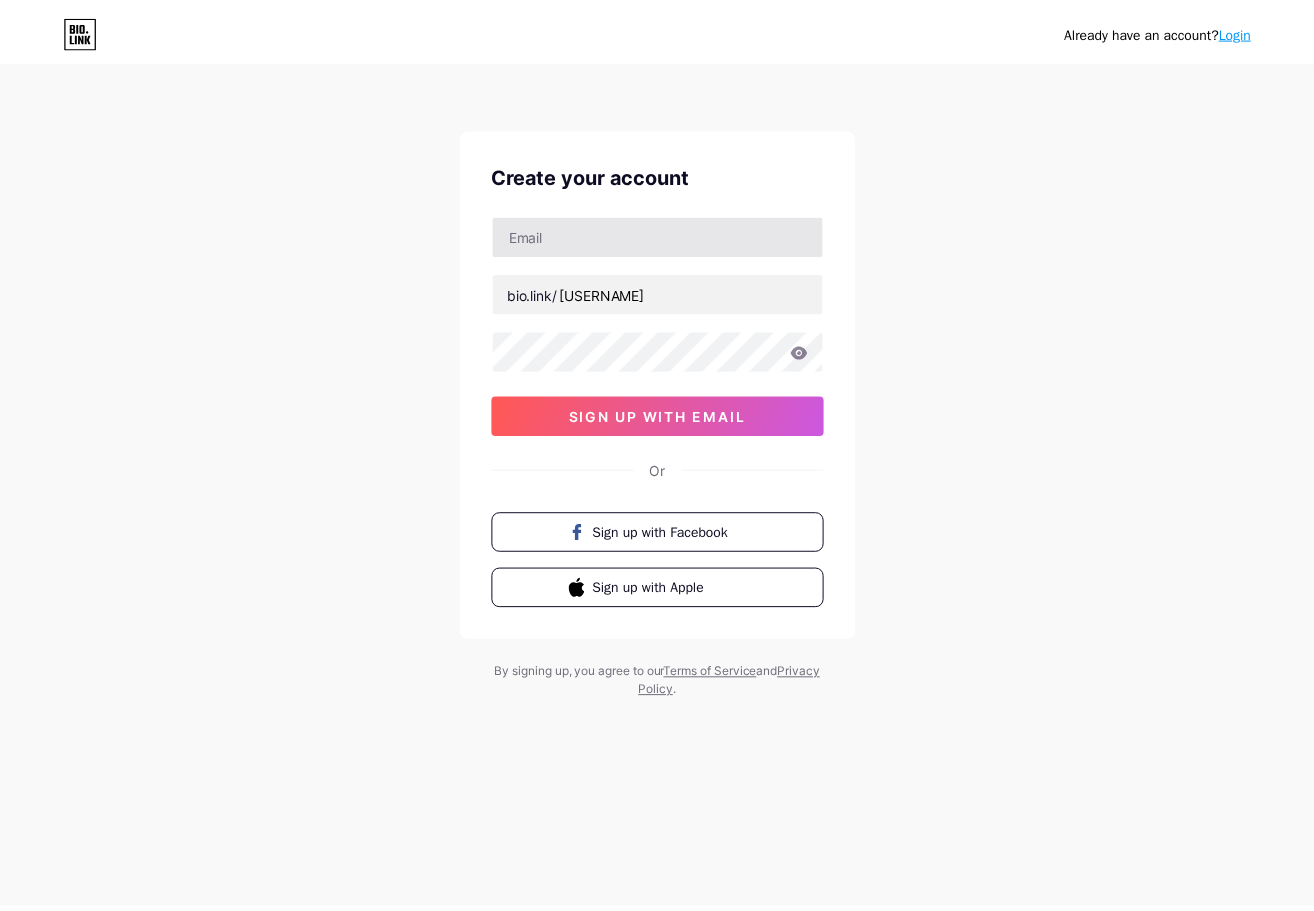 scroll, scrollTop: 0, scrollLeft: 0, axis: both 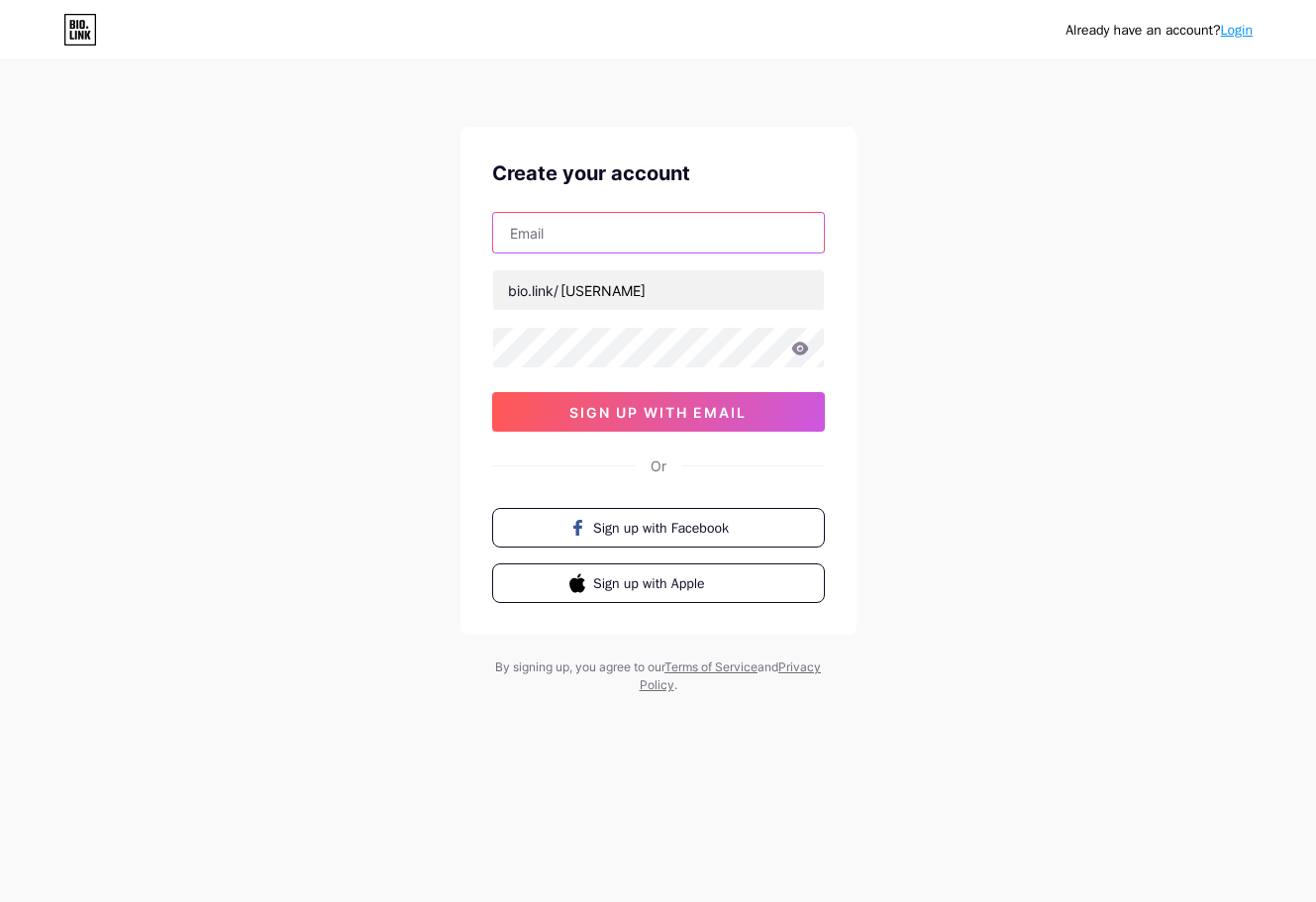 click at bounding box center (658, 233) 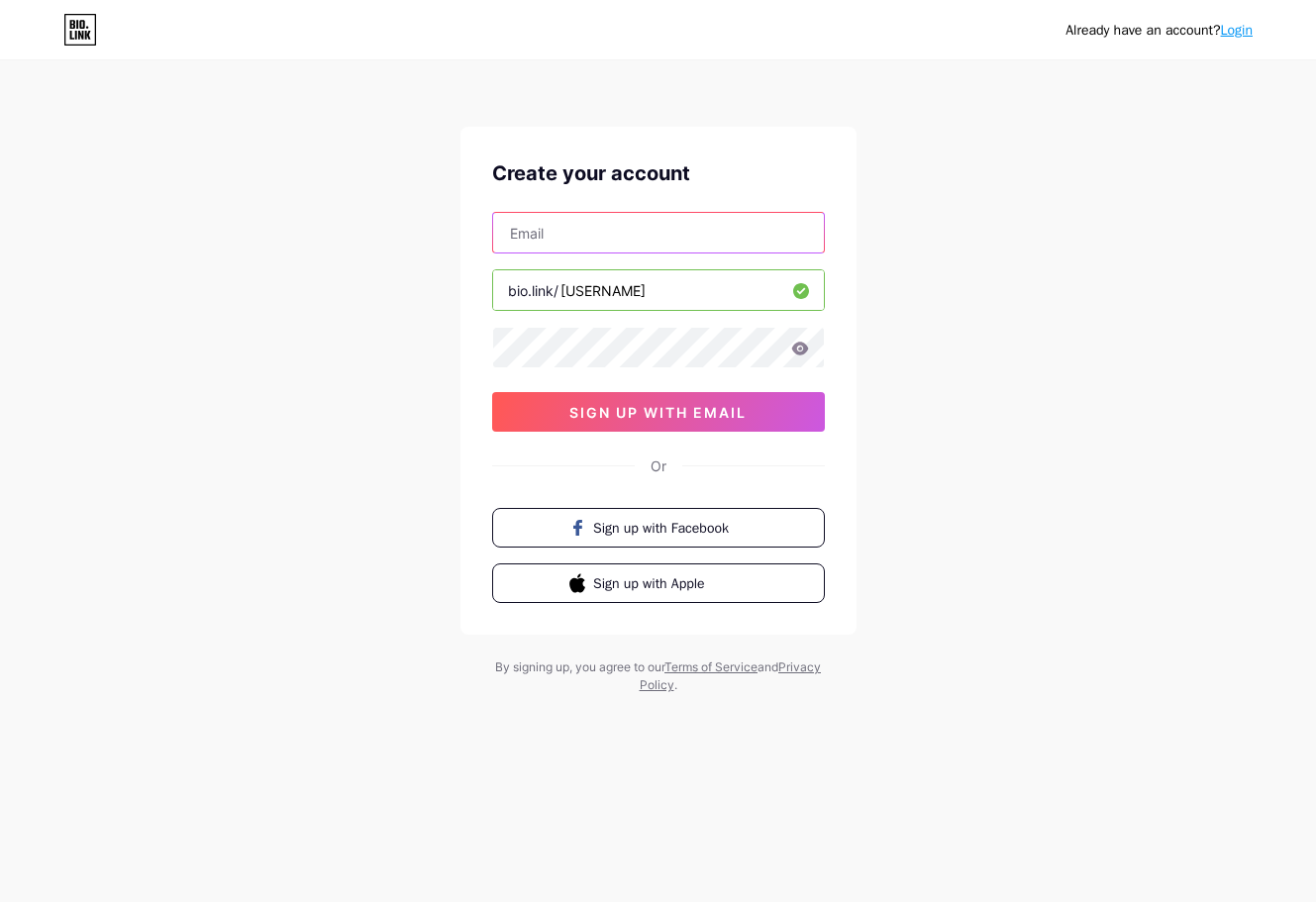 paste on "[USERNAME]@[DOMAIN].org" 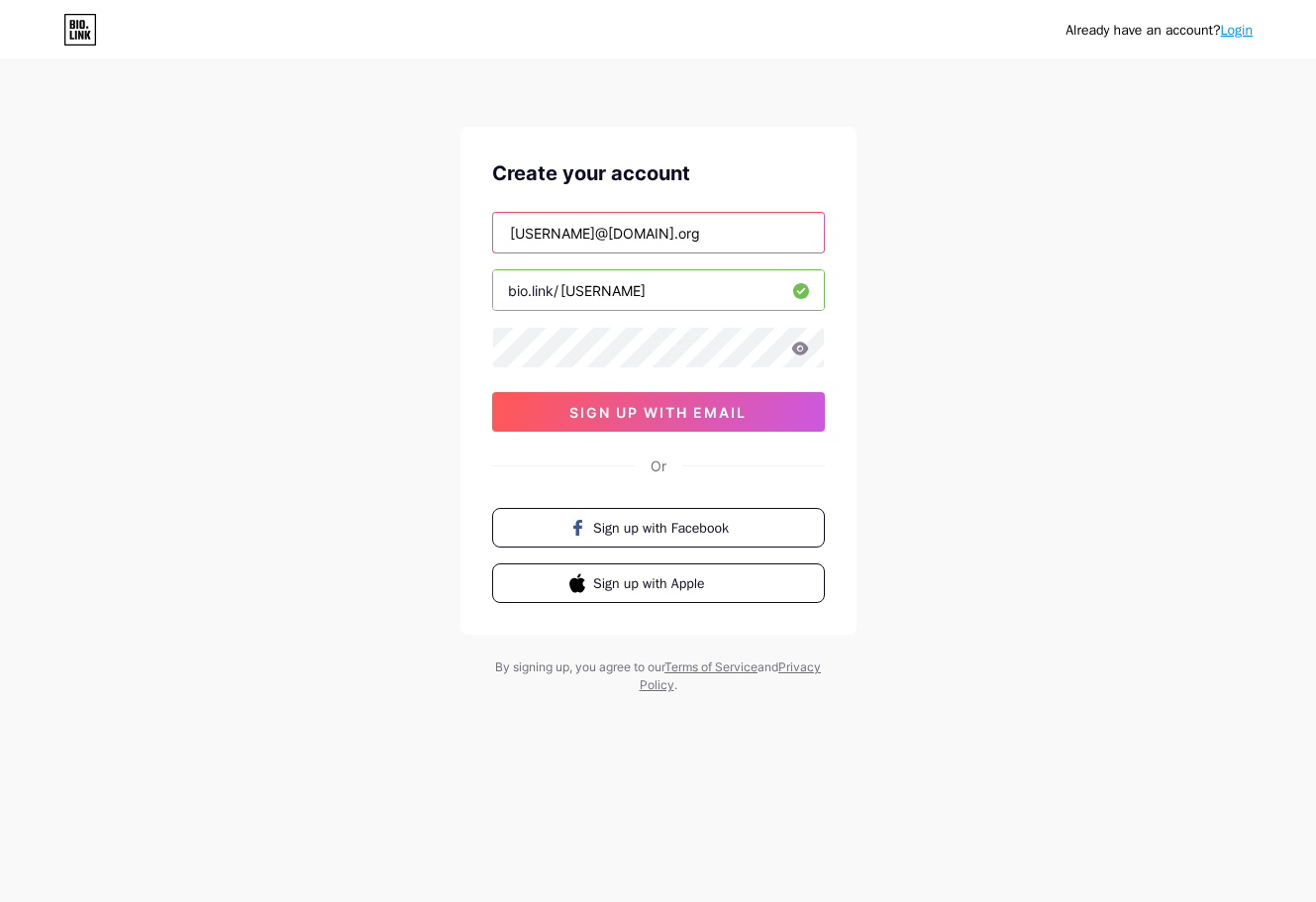 type on "[USERNAME]@[DOMAIN].org" 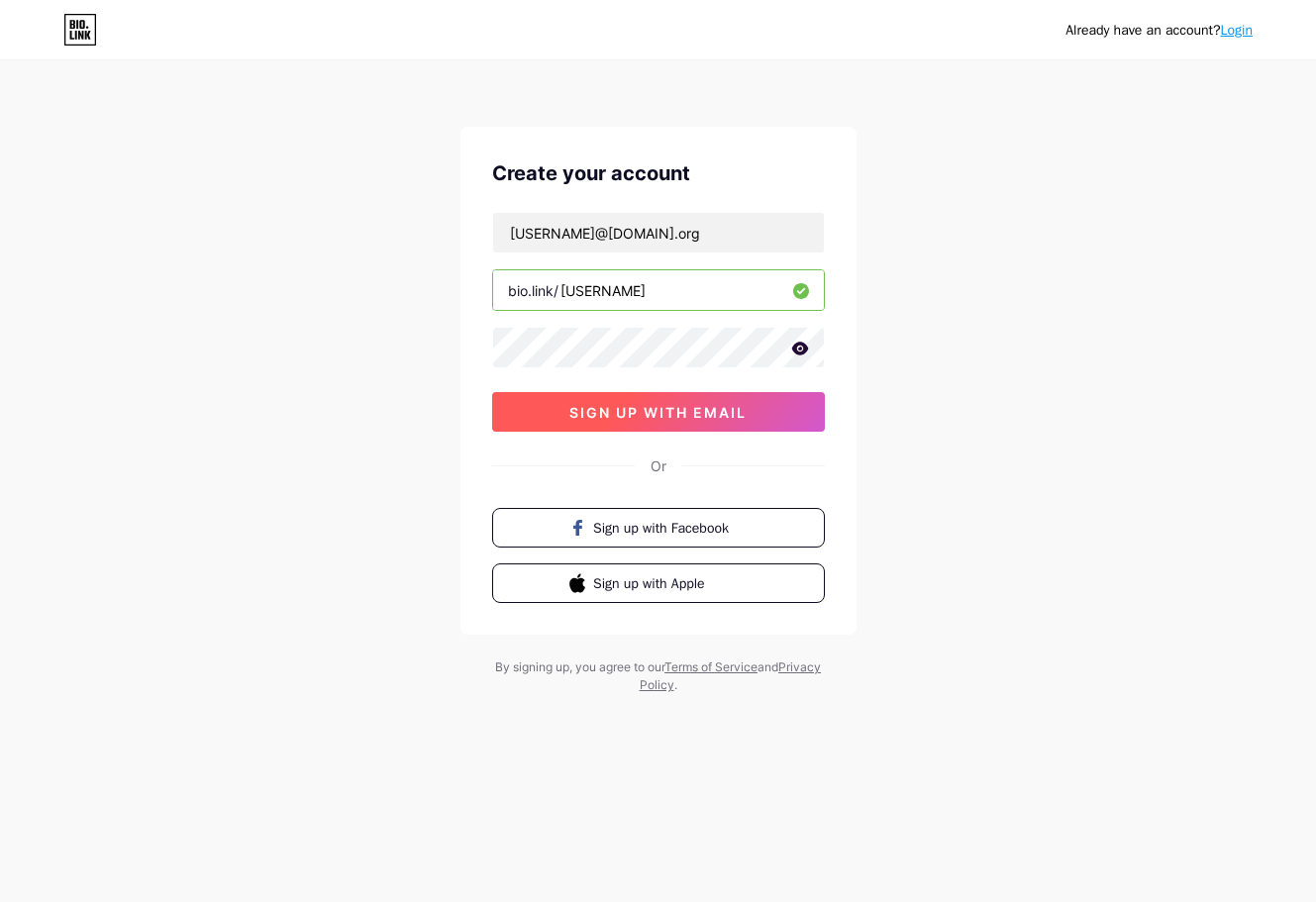 click on "sign up with email" at bounding box center [658, 412] 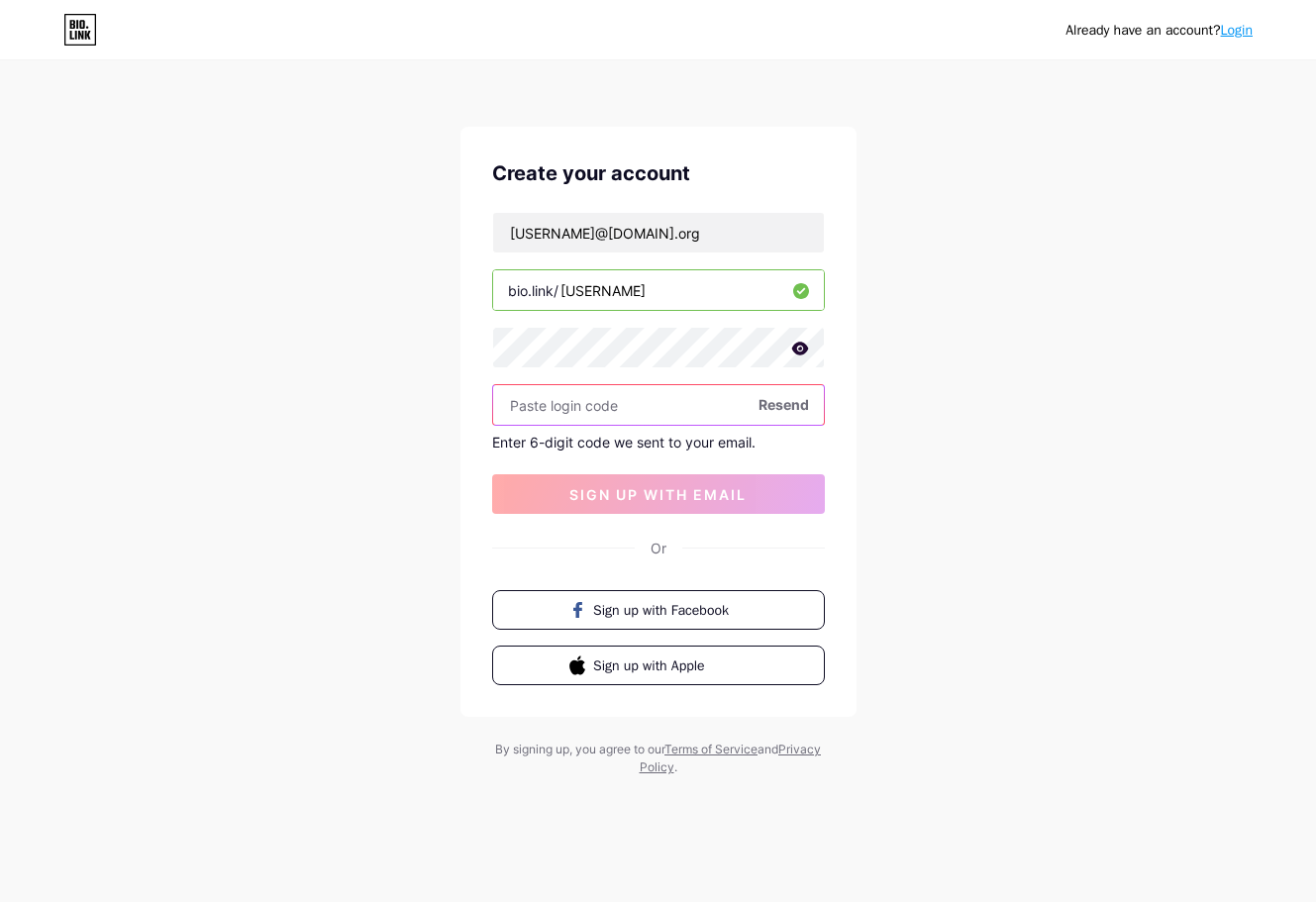 paste on "[NUMBER]" 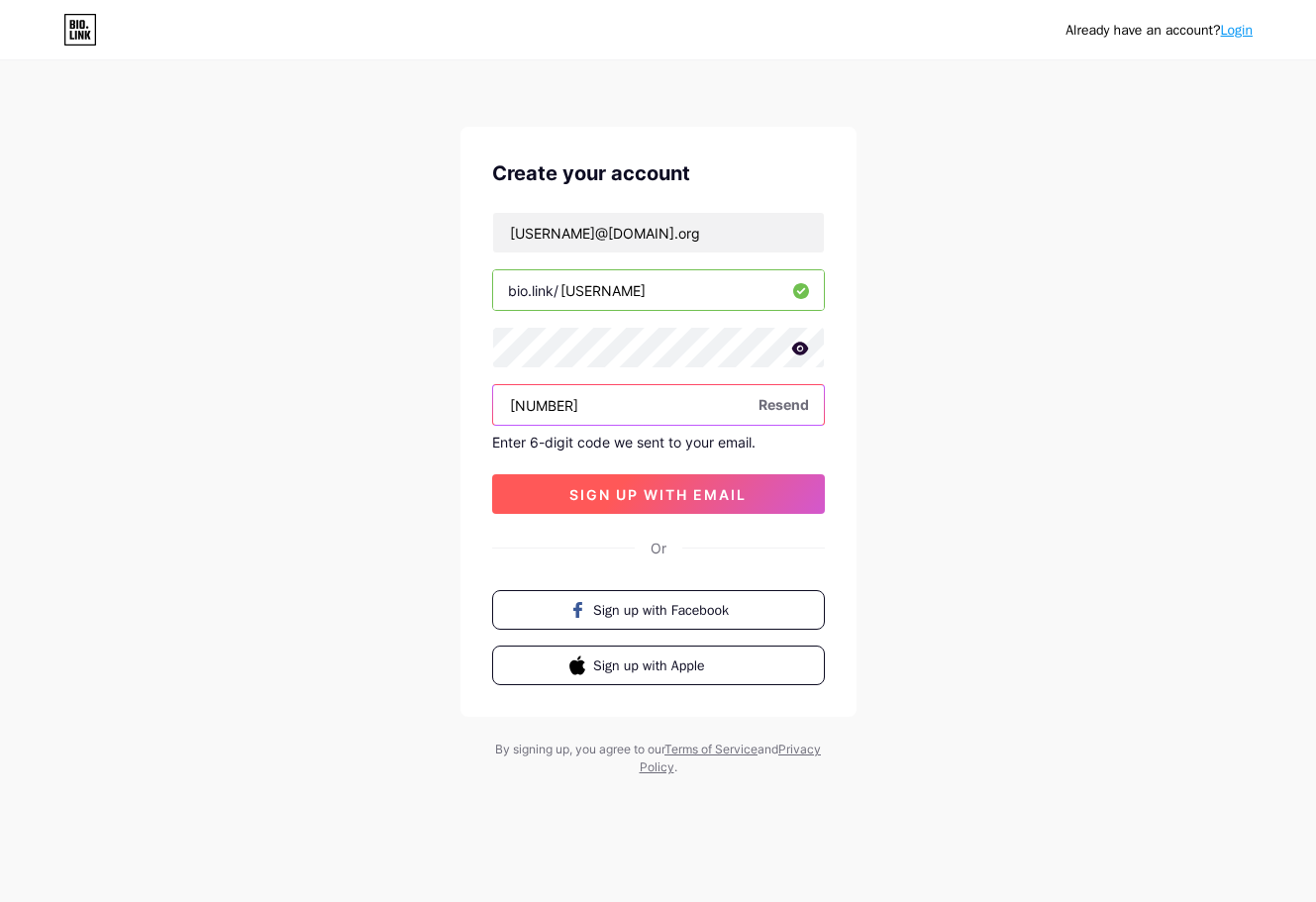 type on "[NUMBER]" 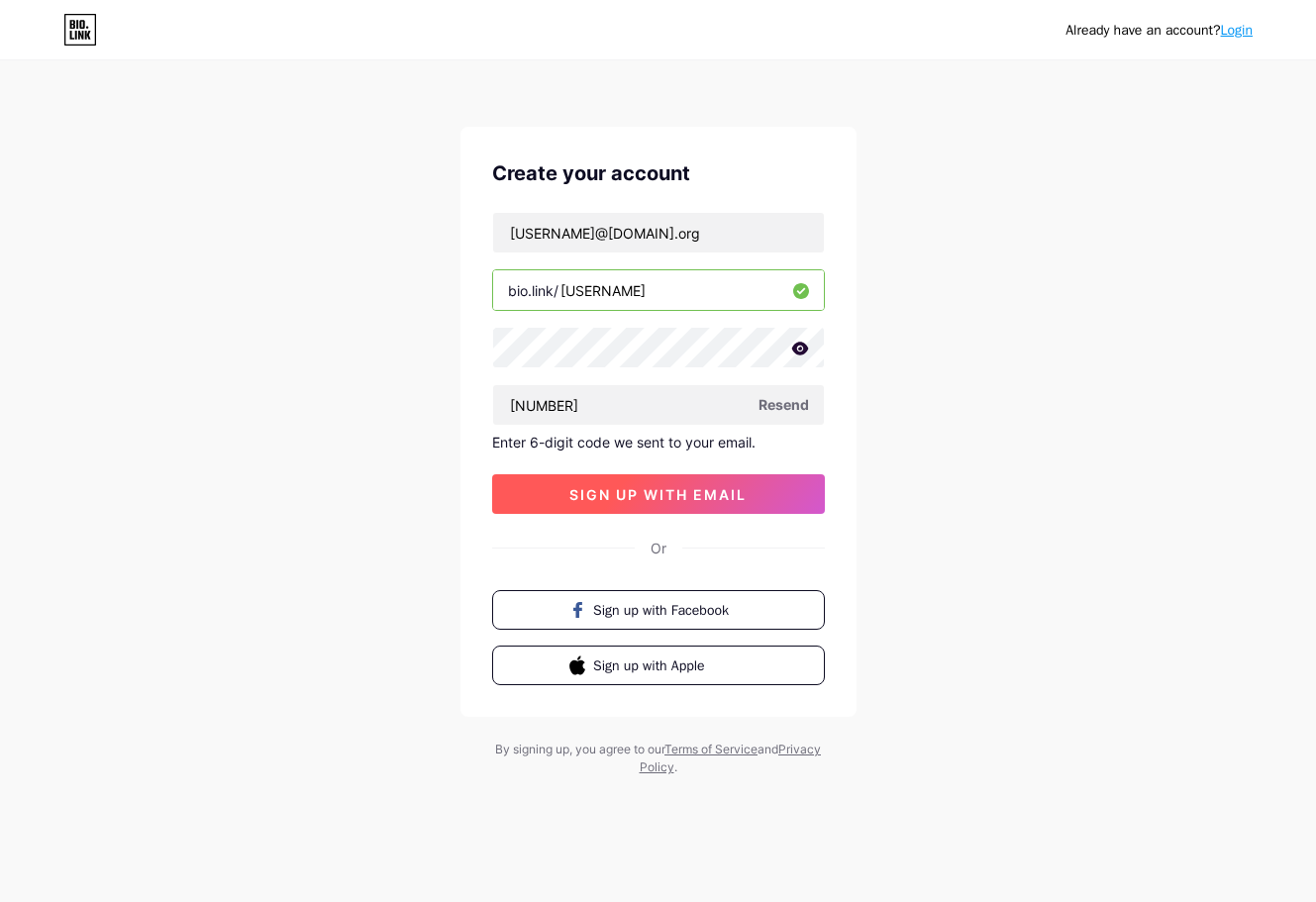 click on "sign up with email" at bounding box center [658, 494] 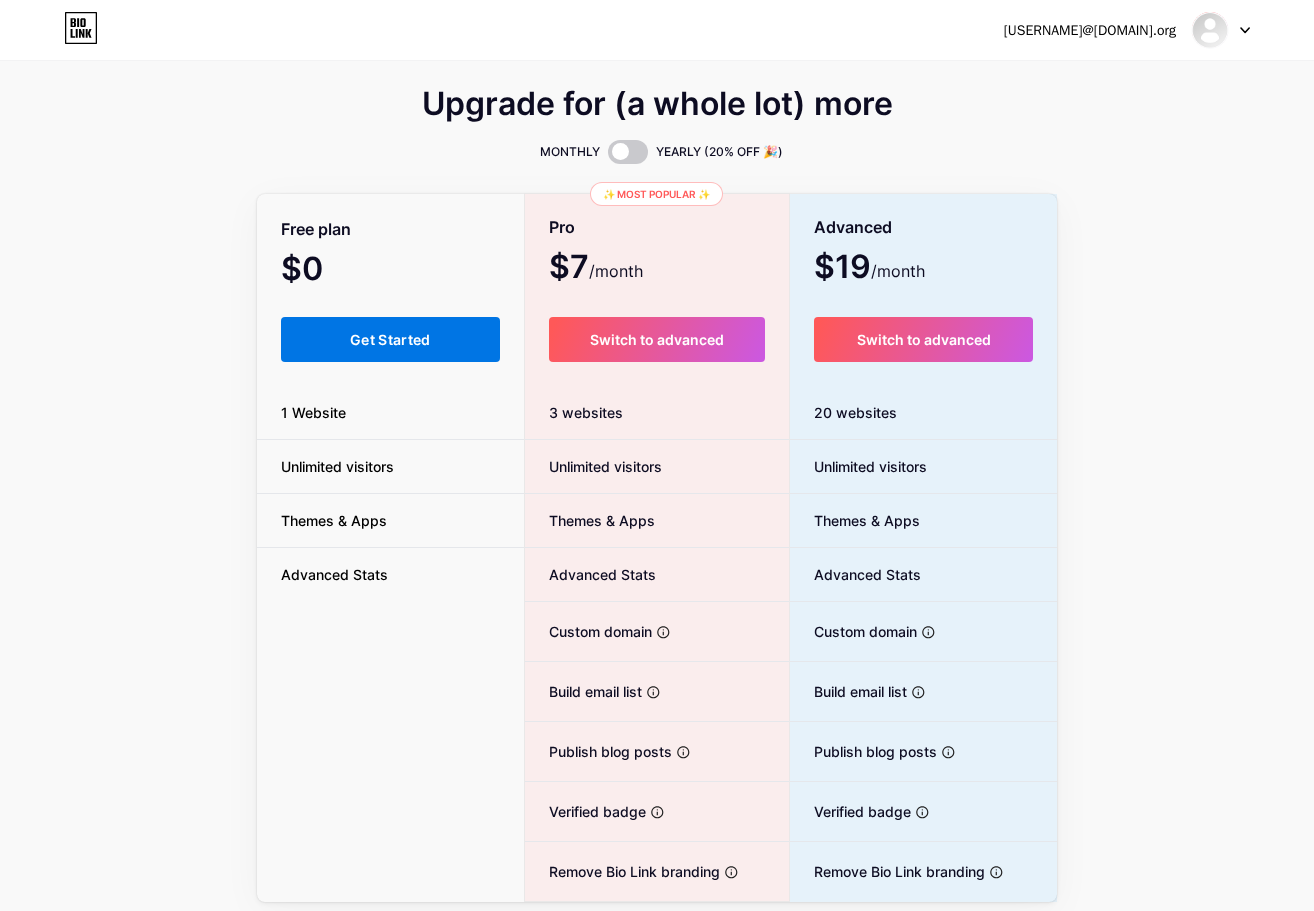 click on "Get Started" at bounding box center [390, 339] 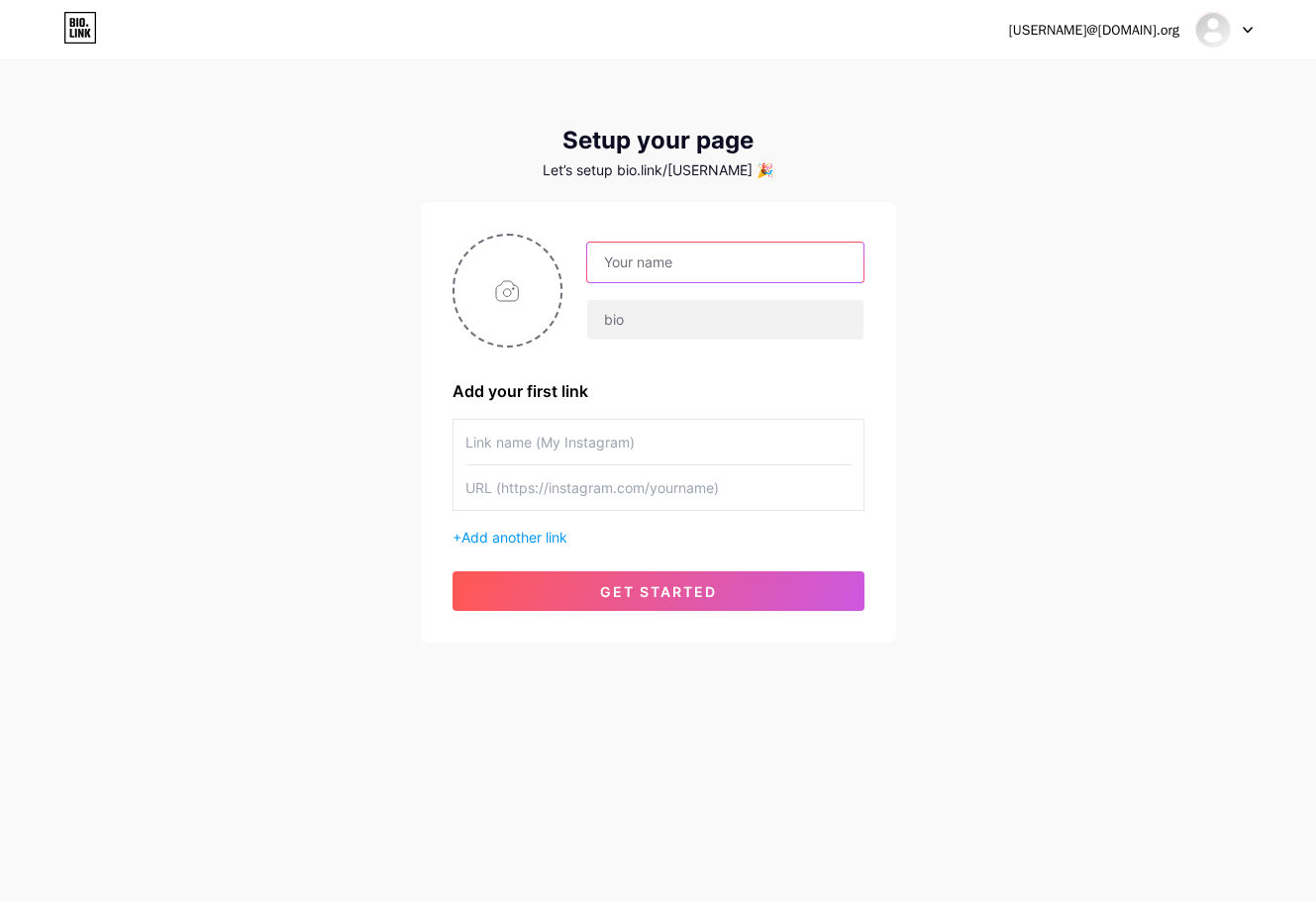 click at bounding box center (725, 262) 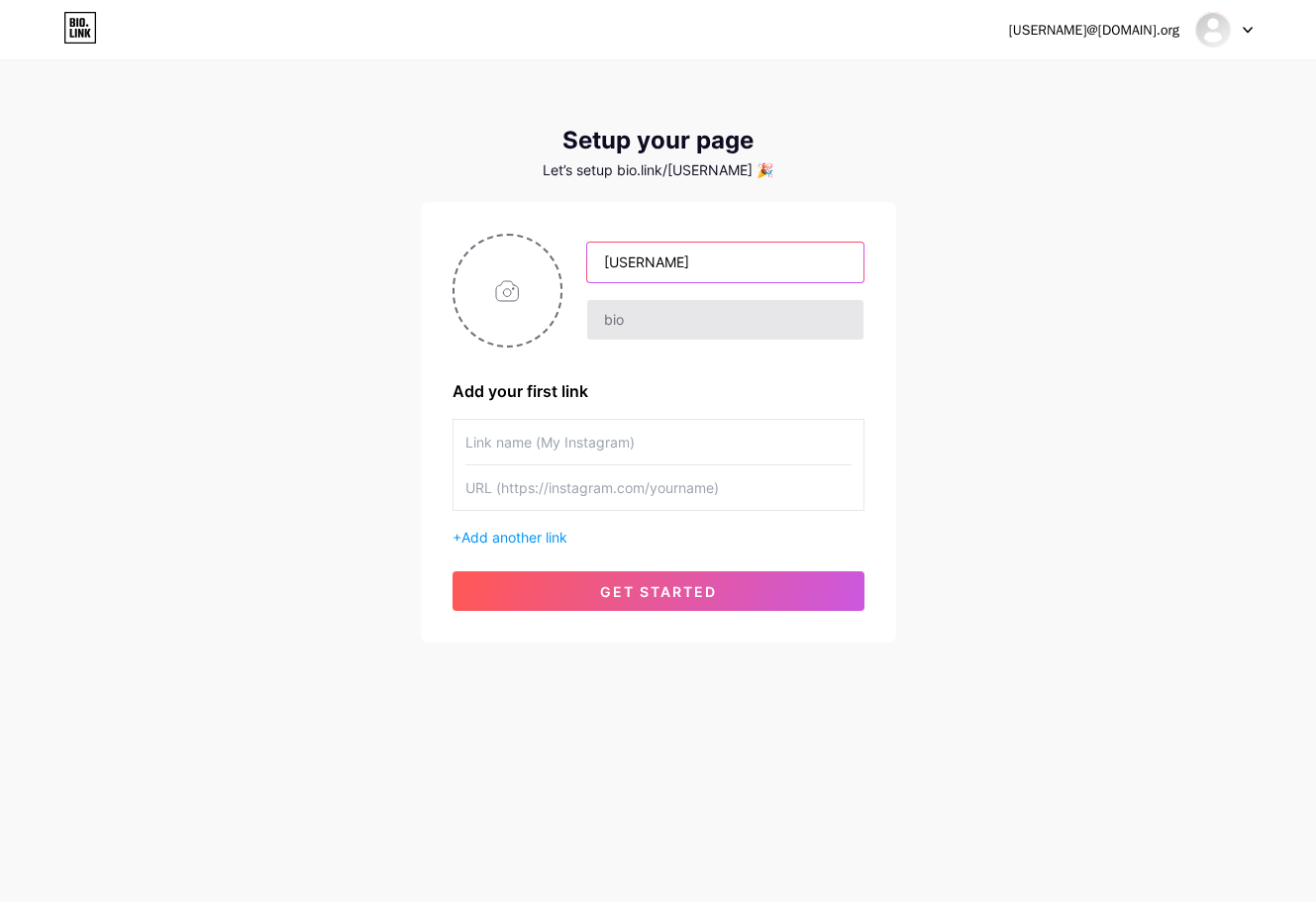 type on "[USERNAME]" 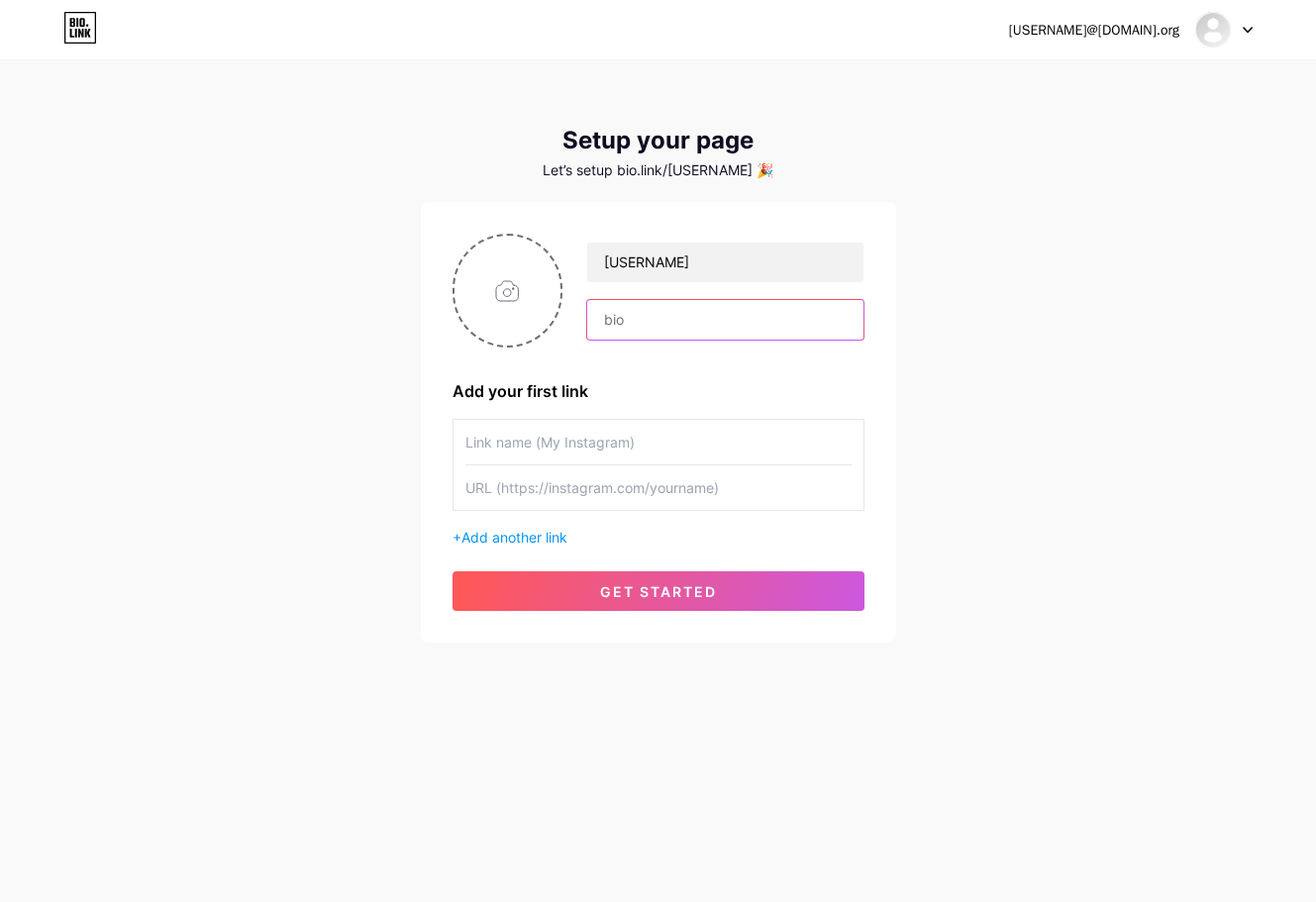click at bounding box center (725, 320) 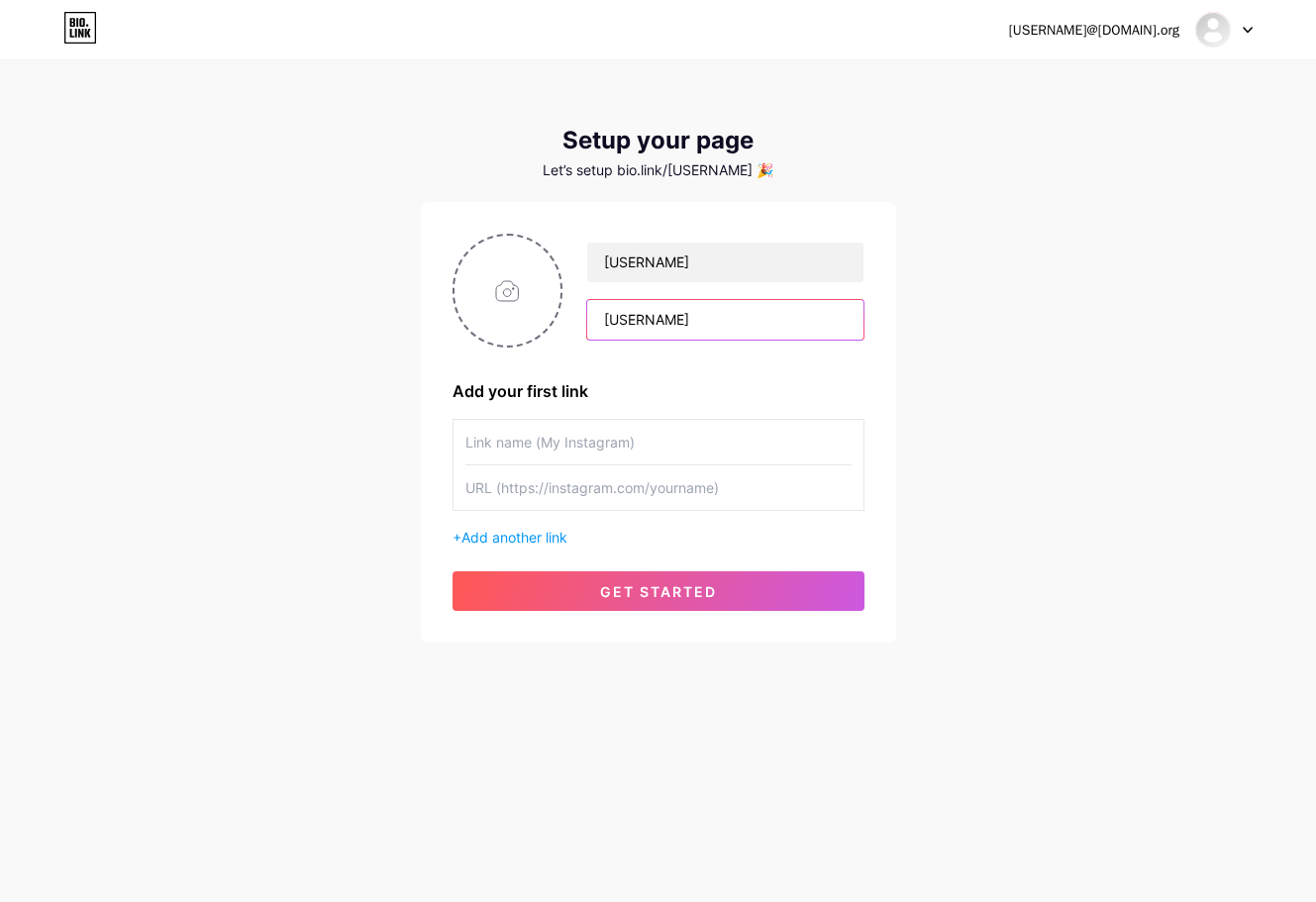 type on "[USERNAME]" 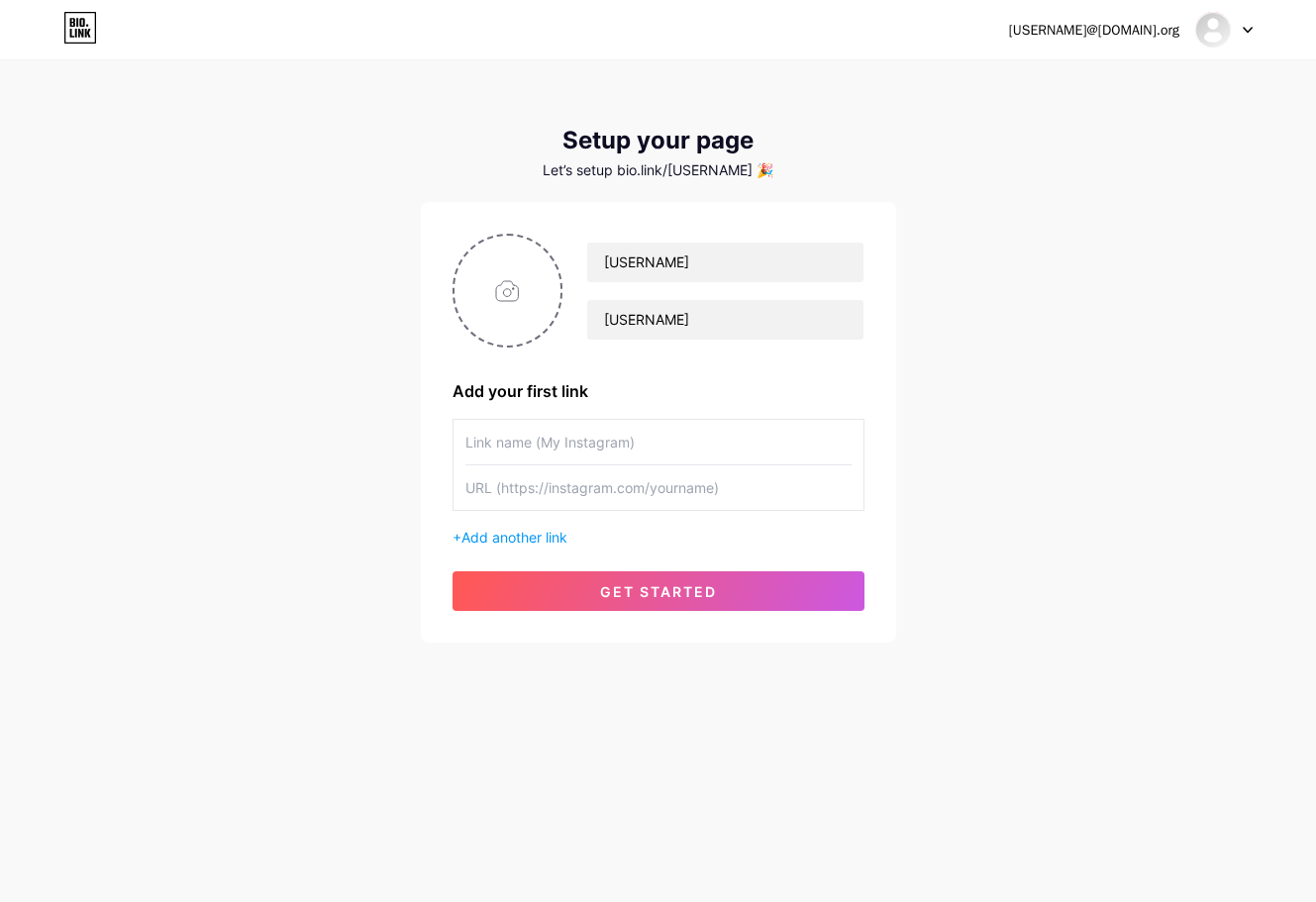 click at bounding box center (658, 442) 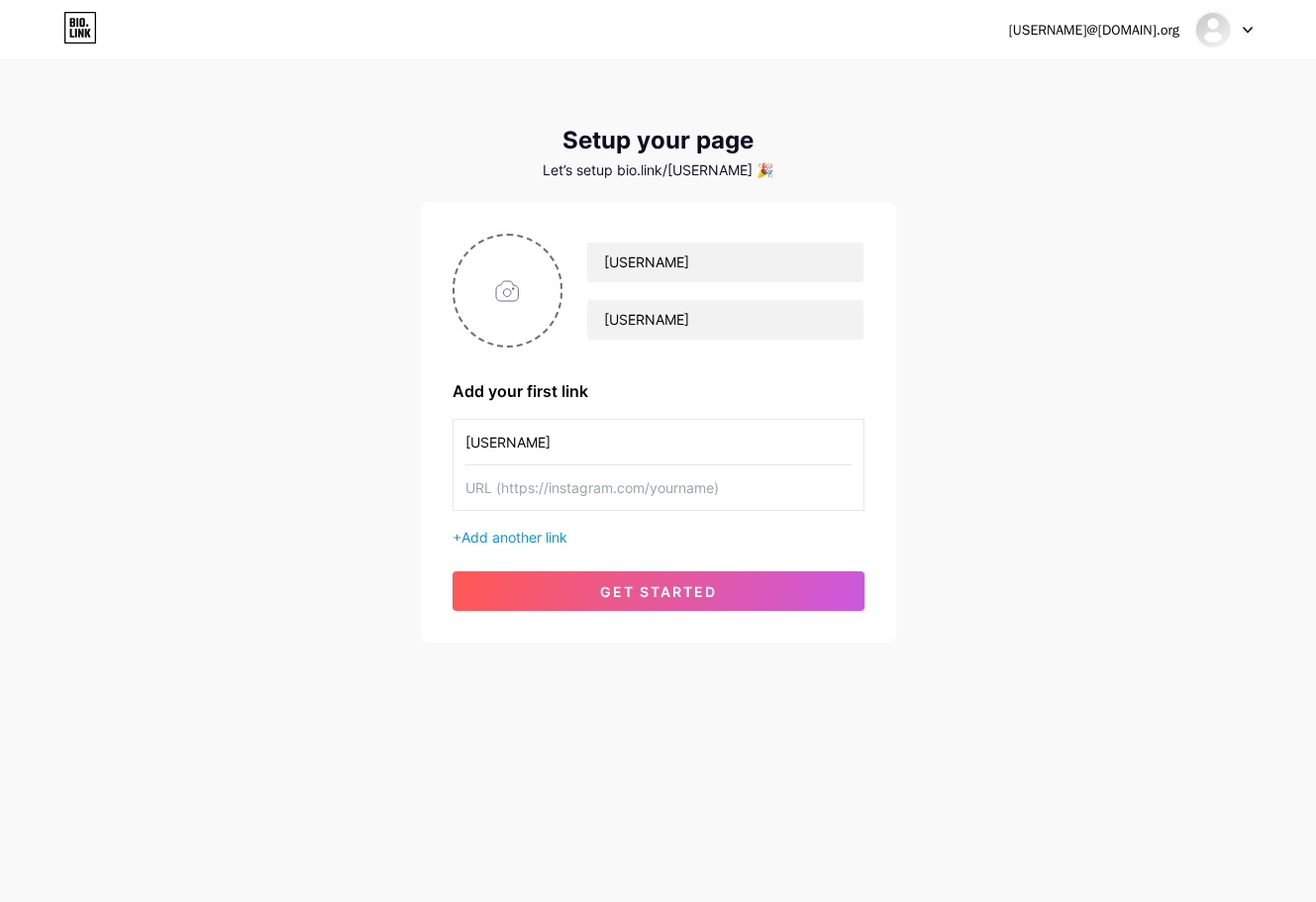 type on "[USERNAME]" 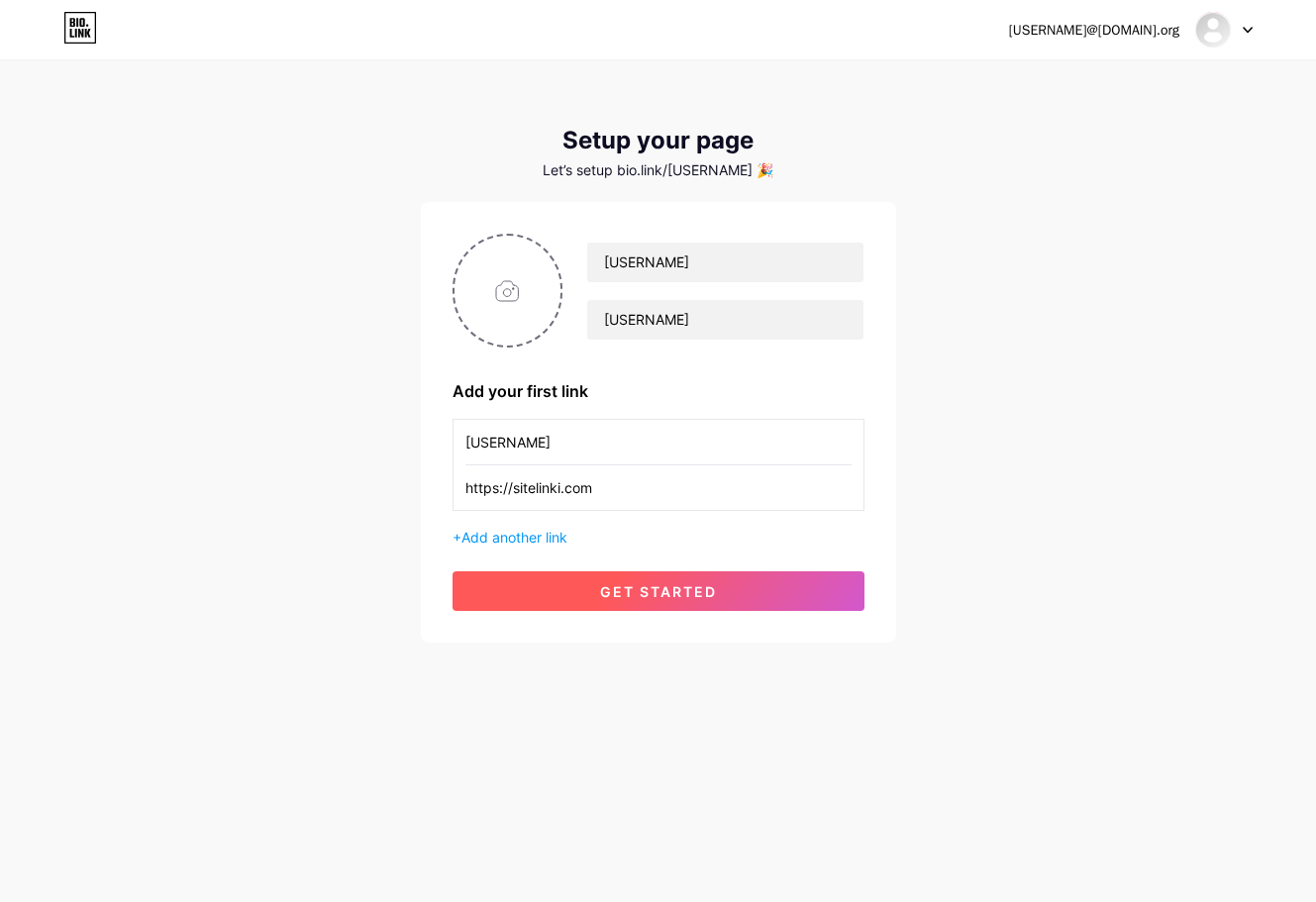 type on "https://sitelinki.com" 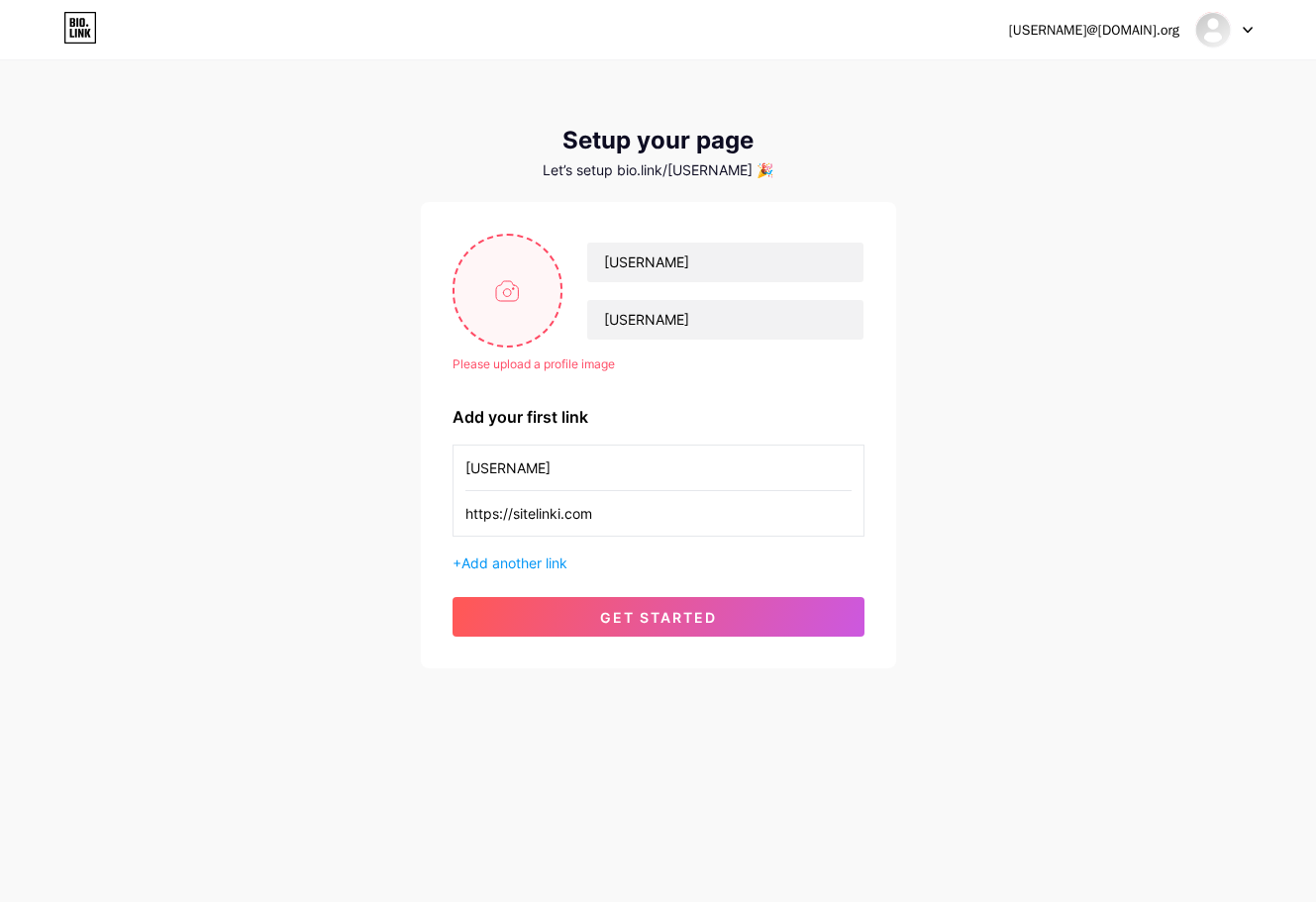 click at bounding box center [508, 290] 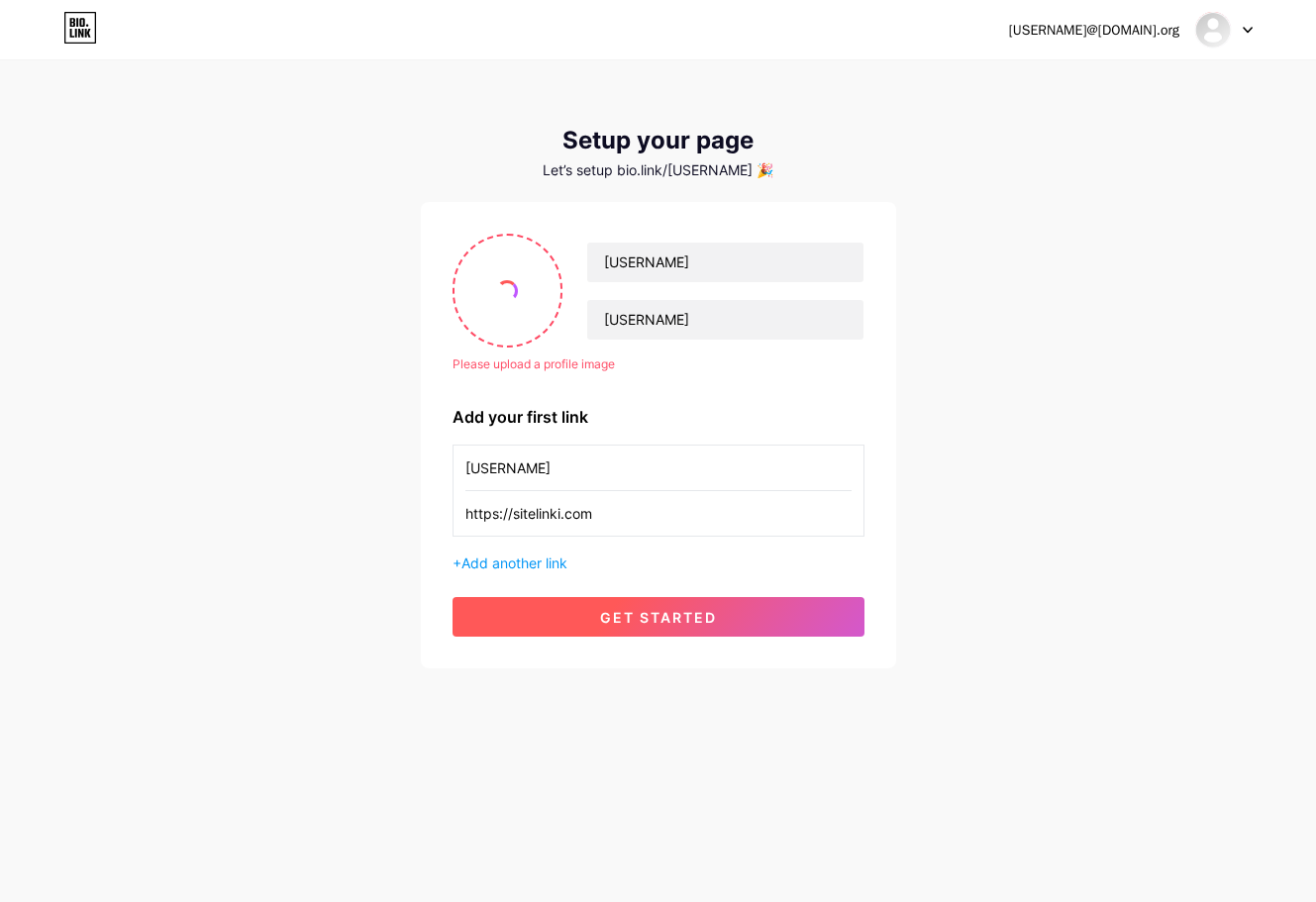 click on "get started" at bounding box center (658, 617) 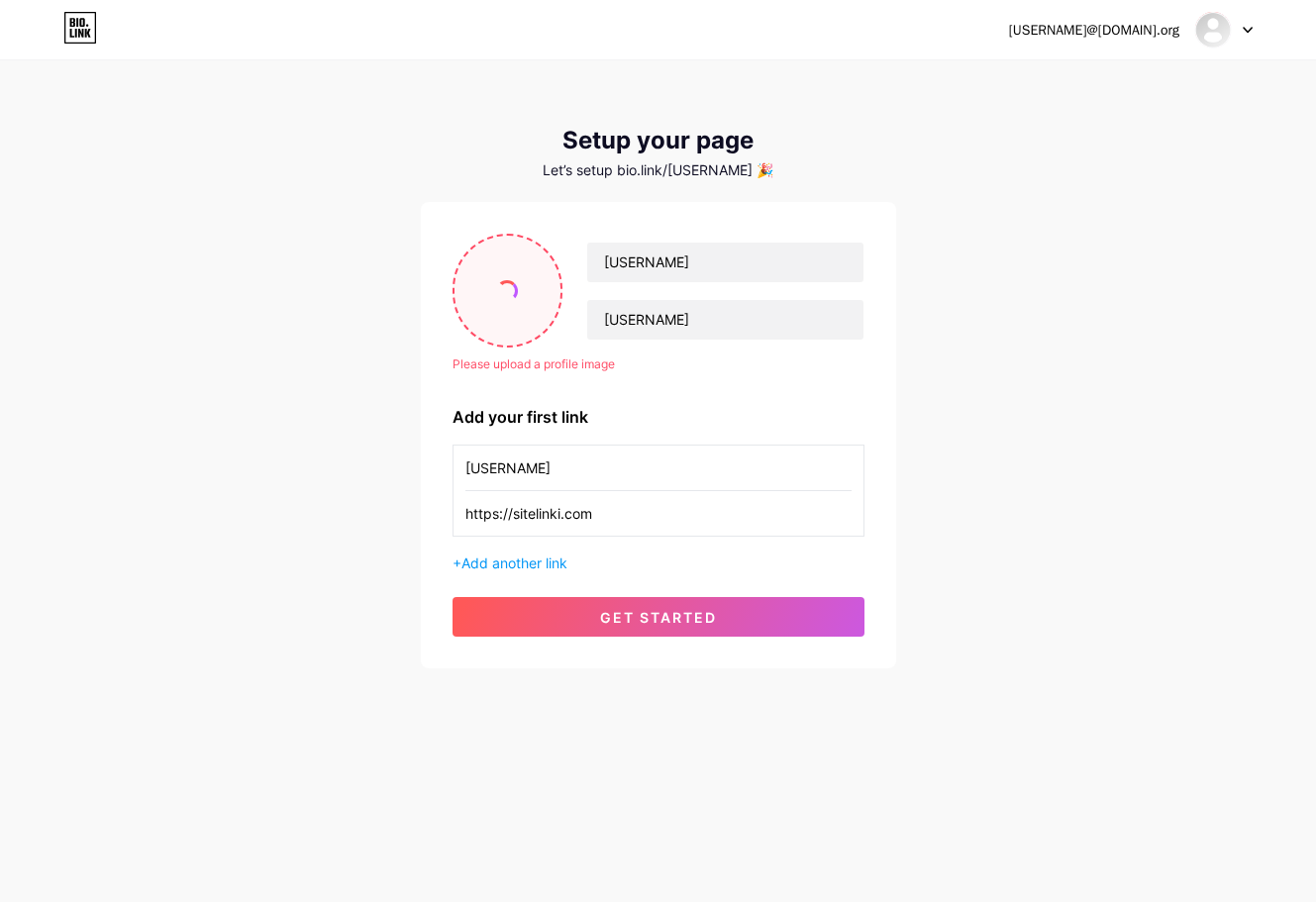 click at bounding box center [508, 290] 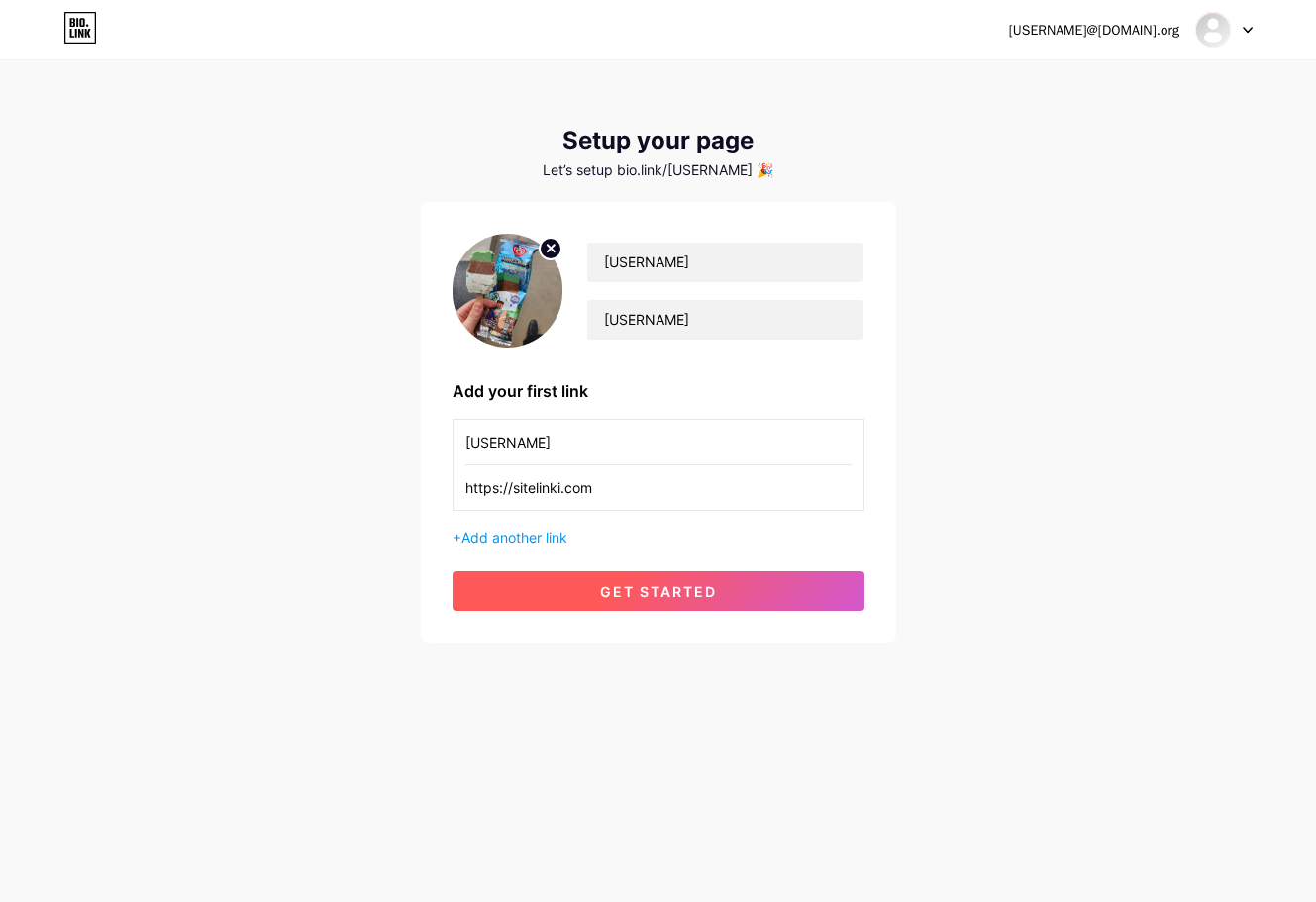 click on "get started" at bounding box center [658, 591] 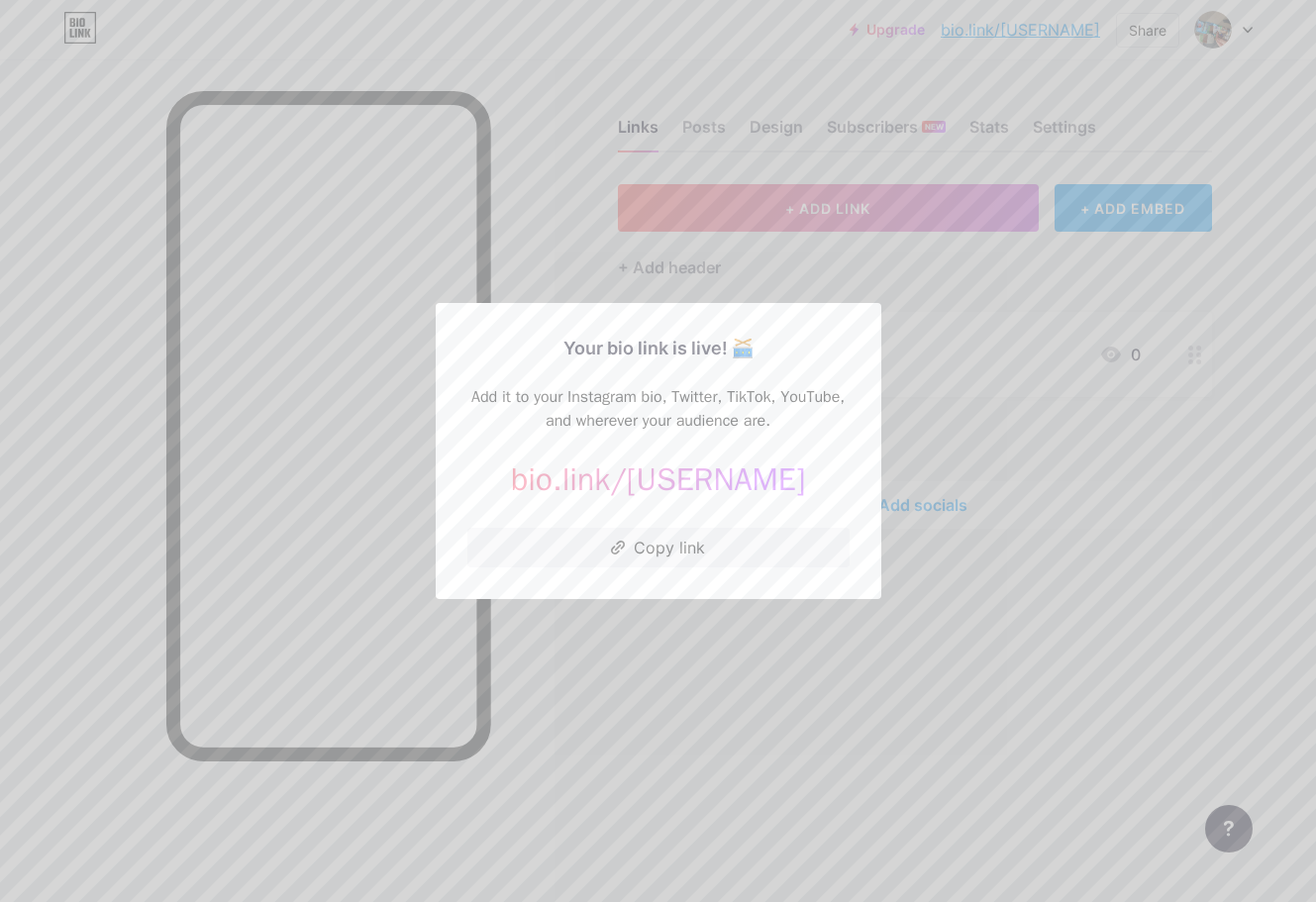 click at bounding box center (658, 451) 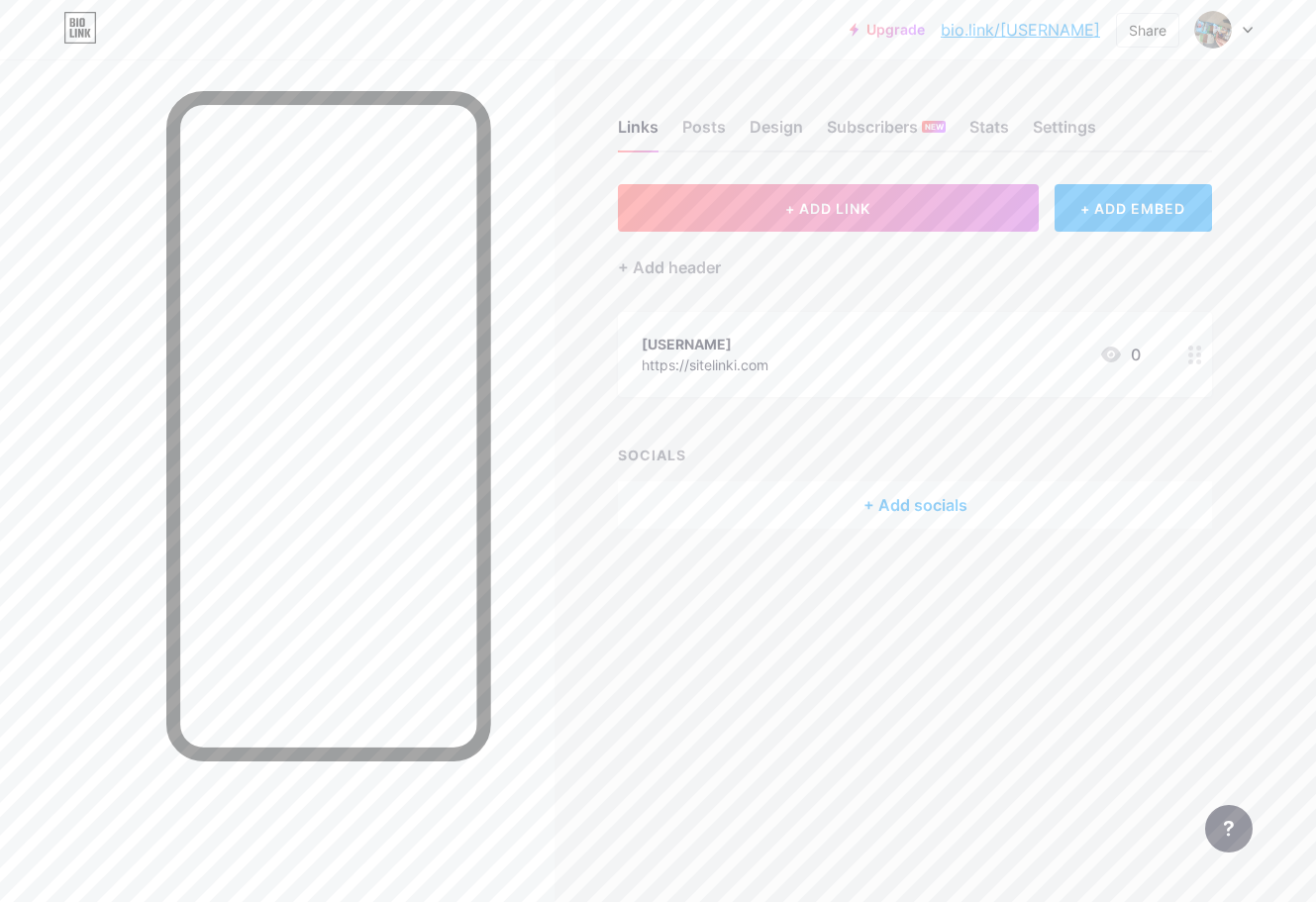 click on "bio.link/[USERNAME]" at bounding box center [1020, 30] 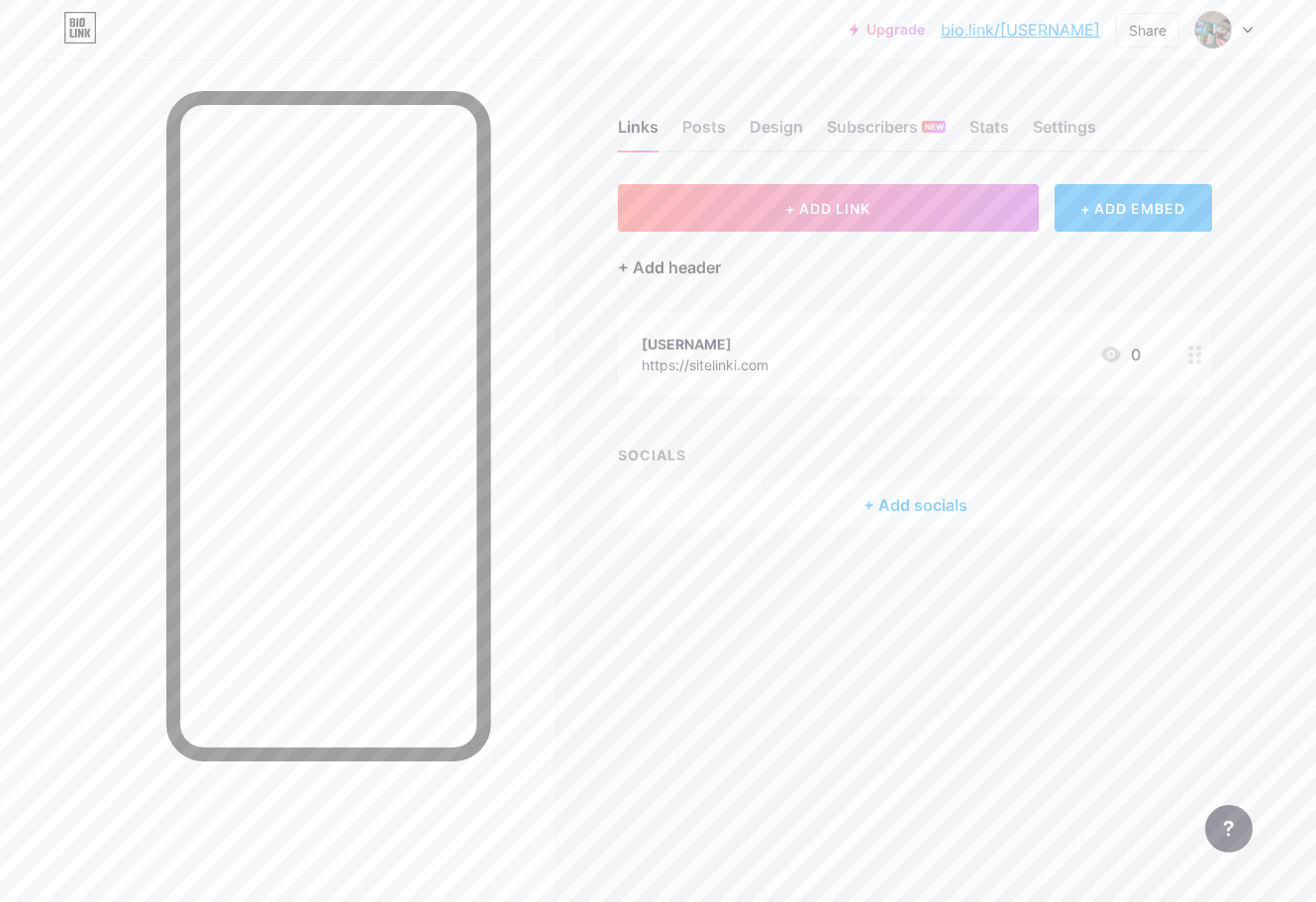 click on "+ Add header" at bounding box center [669, 267] 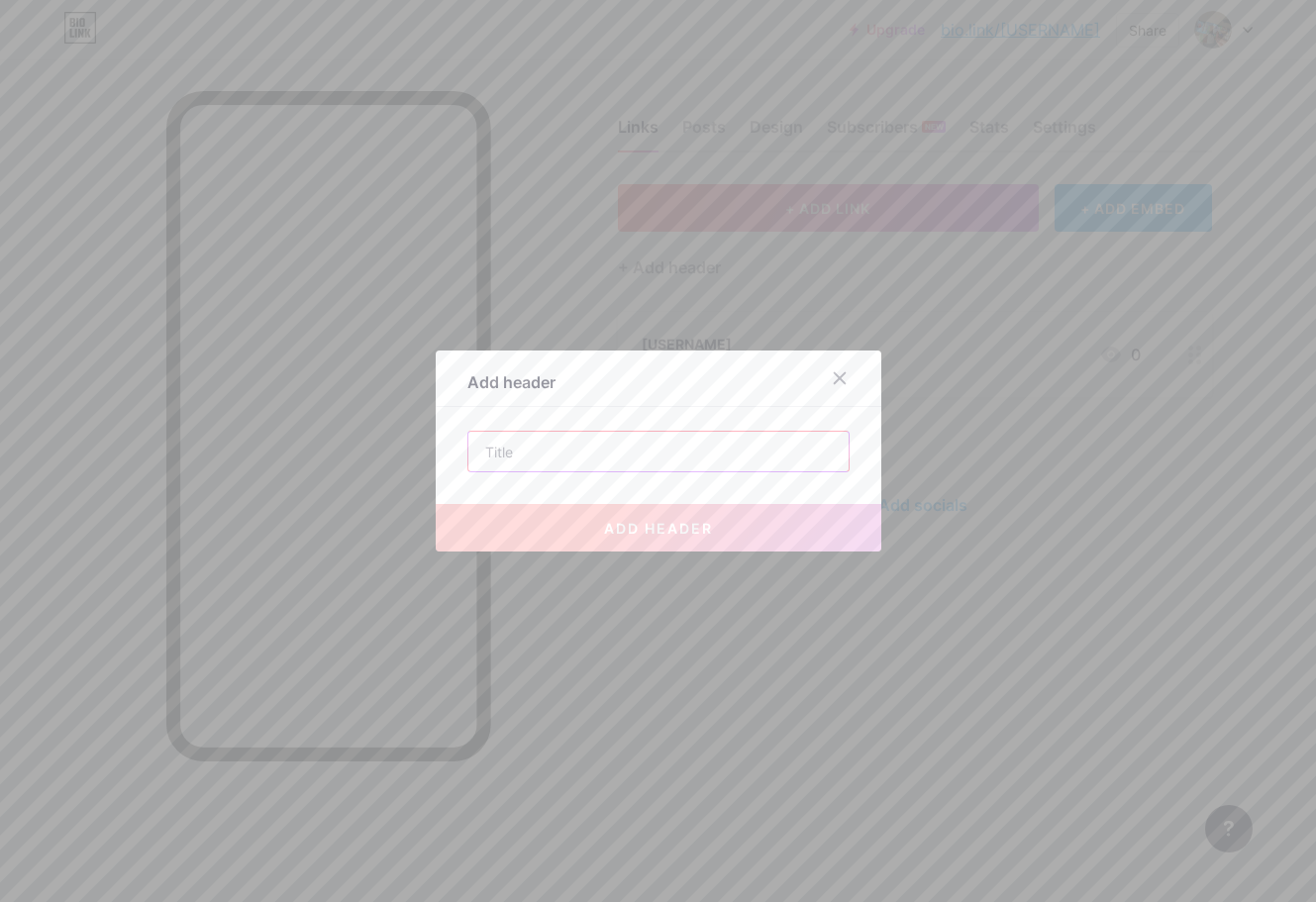 click at bounding box center [658, 451] 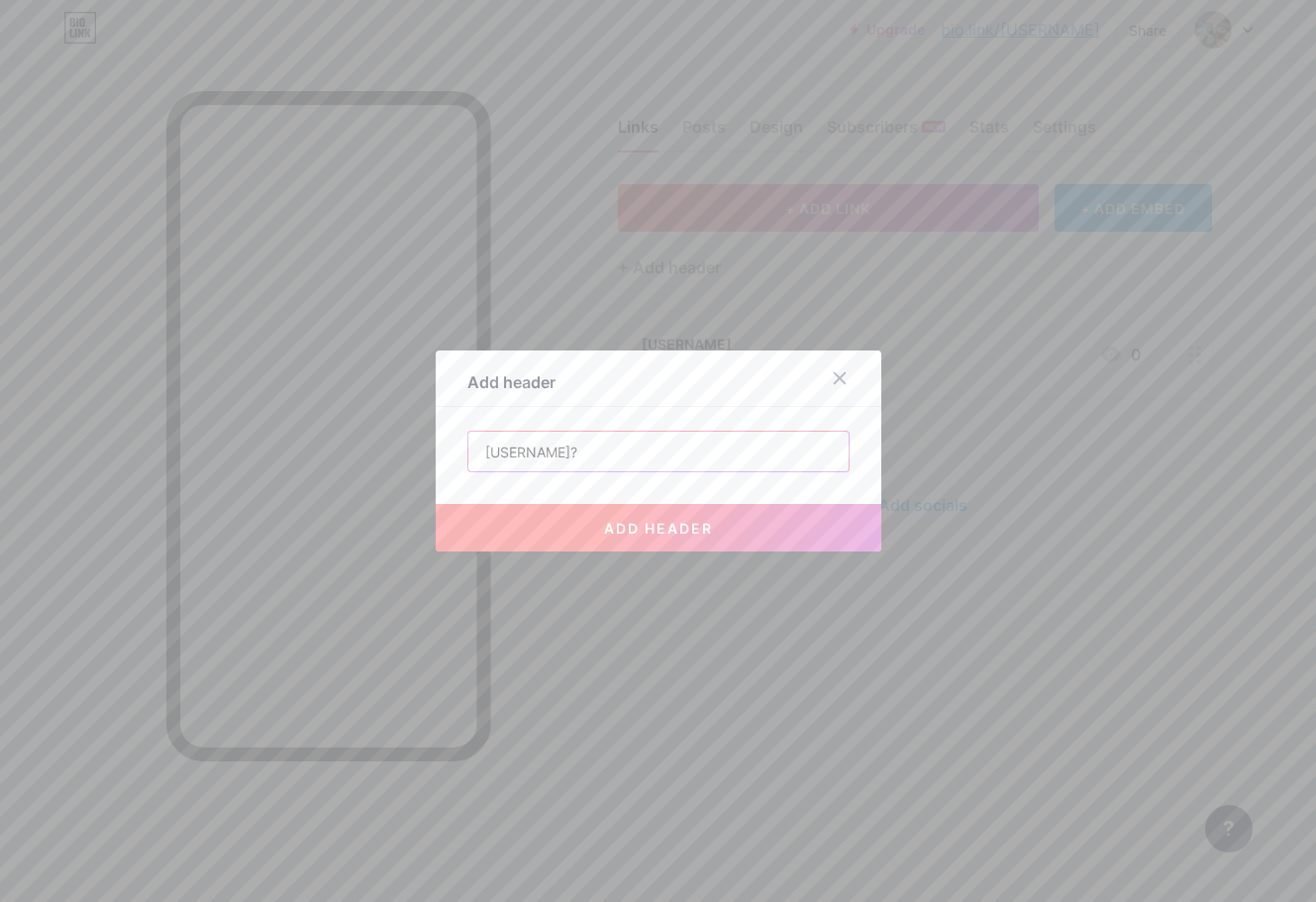 type on "[USERNAME]?" 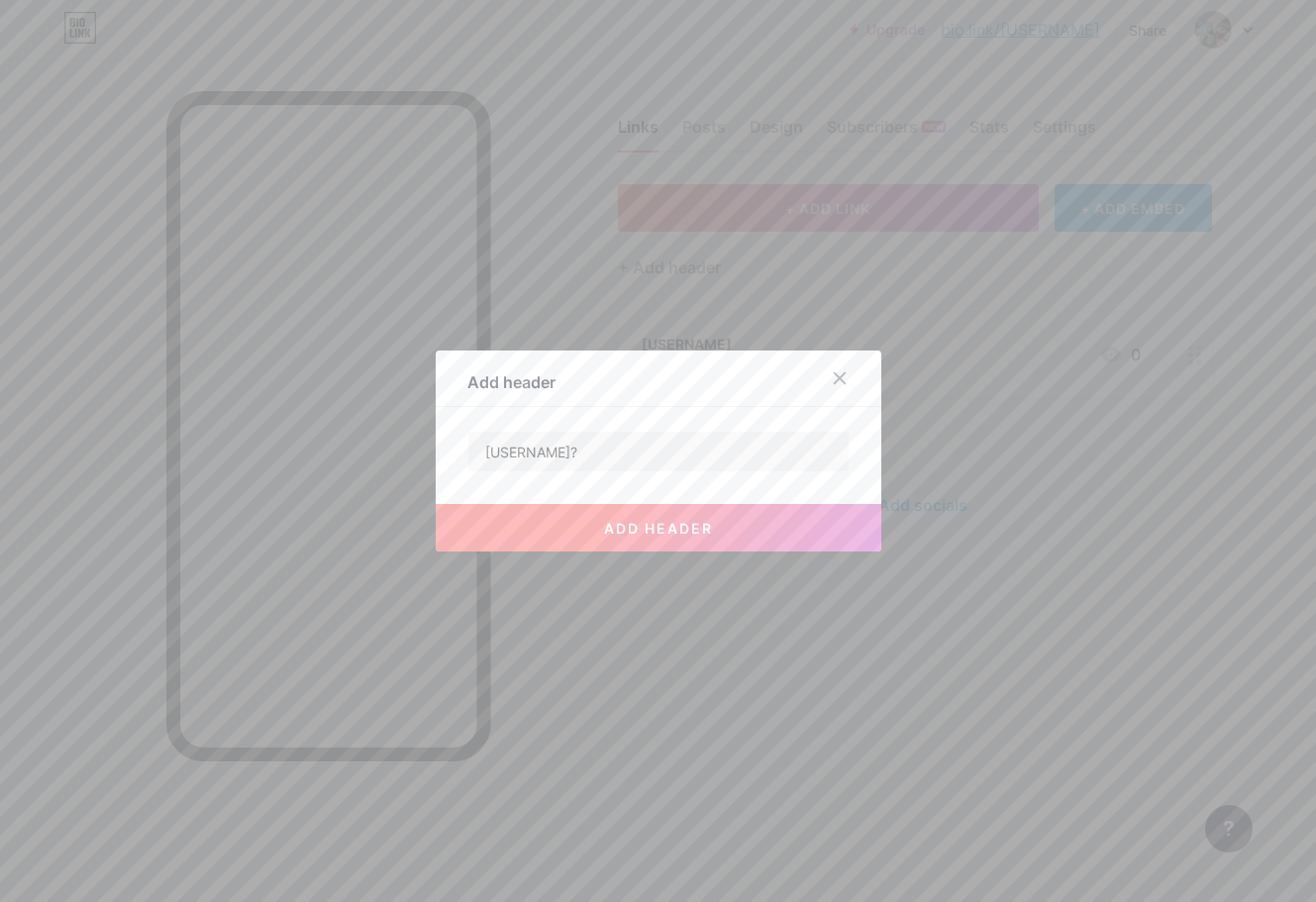 click on "add header" at bounding box center [658, 528] 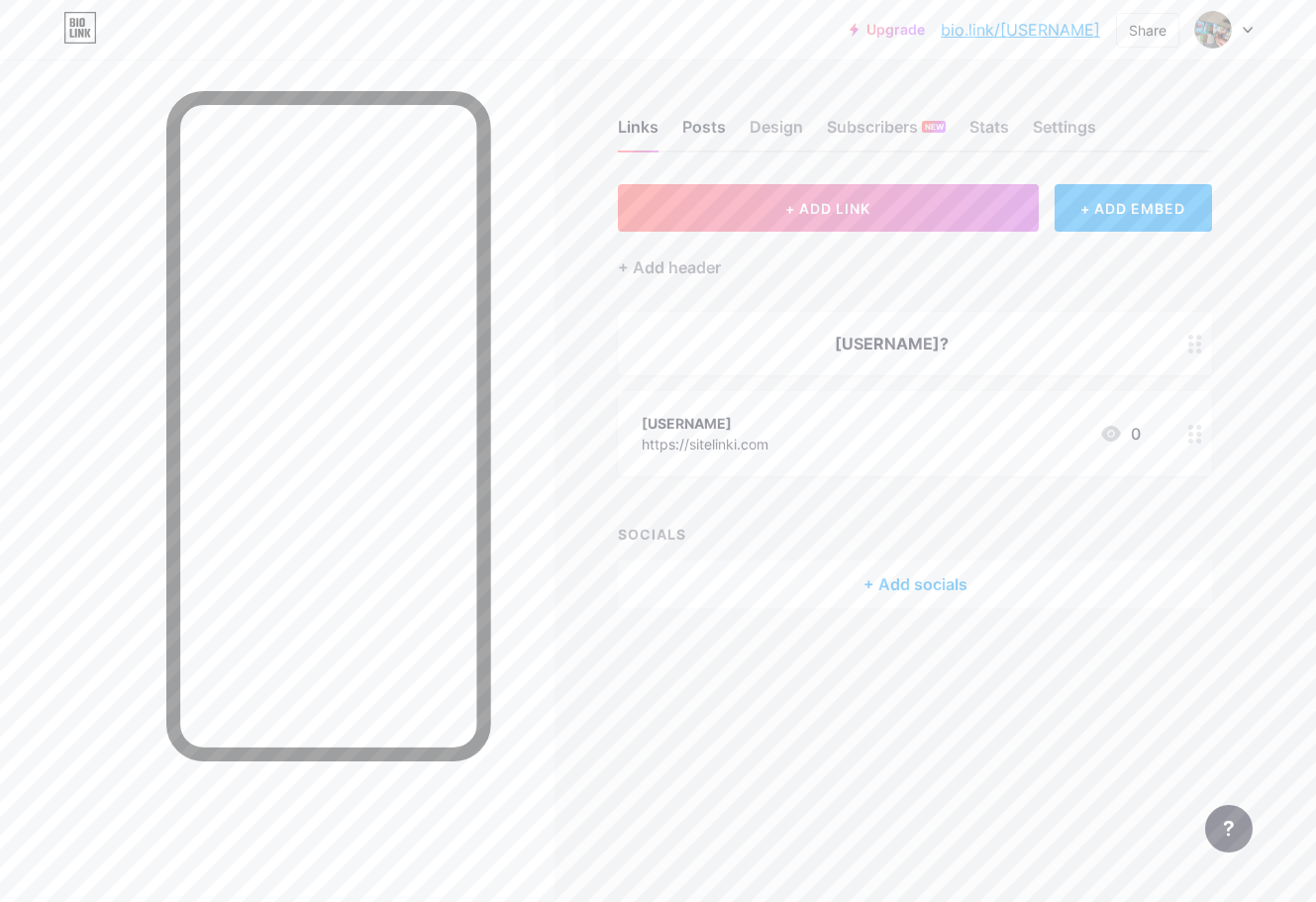 click on "Posts" at bounding box center (704, 133) 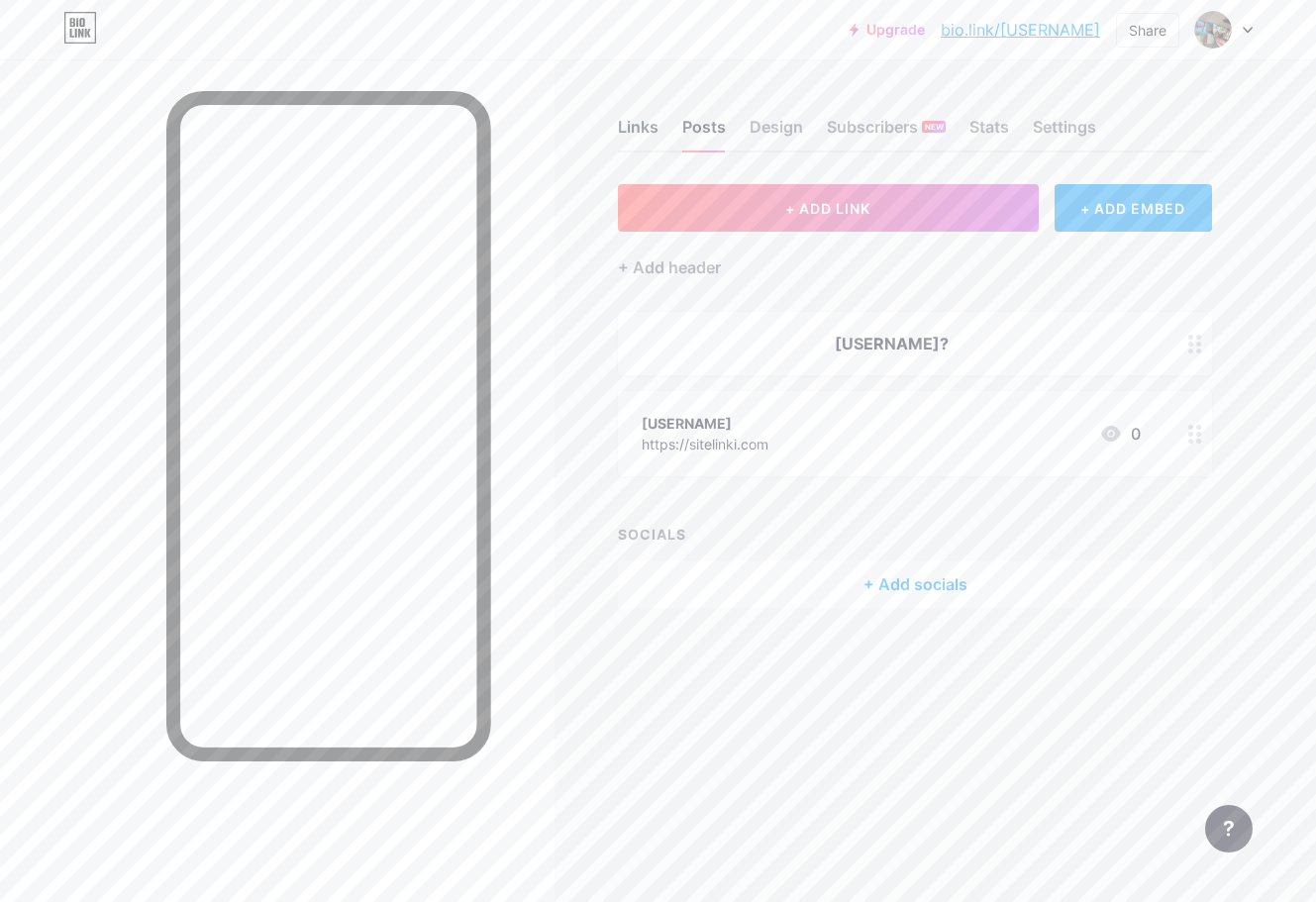 click on "Links" at bounding box center [638, 133] 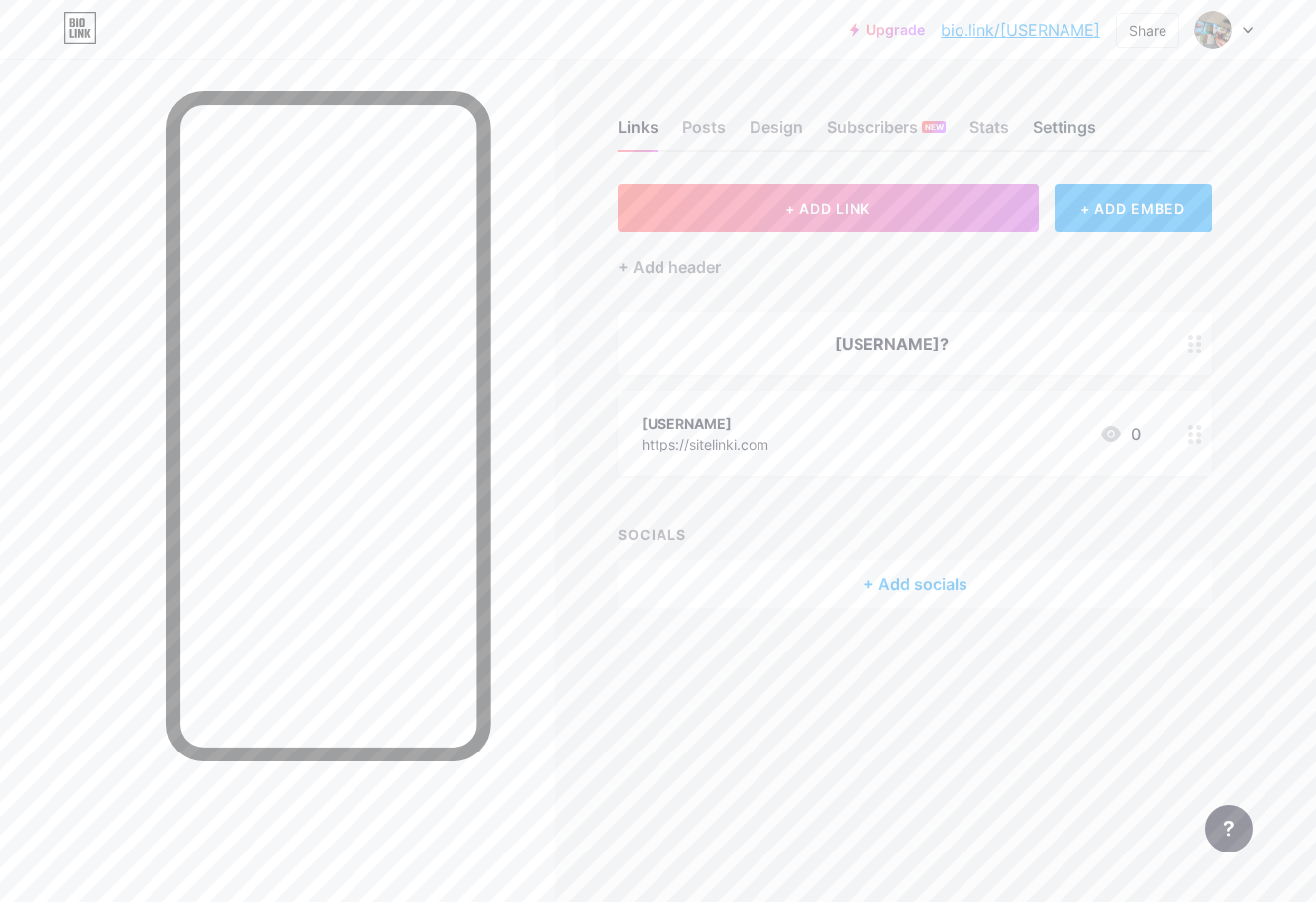 click on "Settings" at bounding box center [1064, 133] 